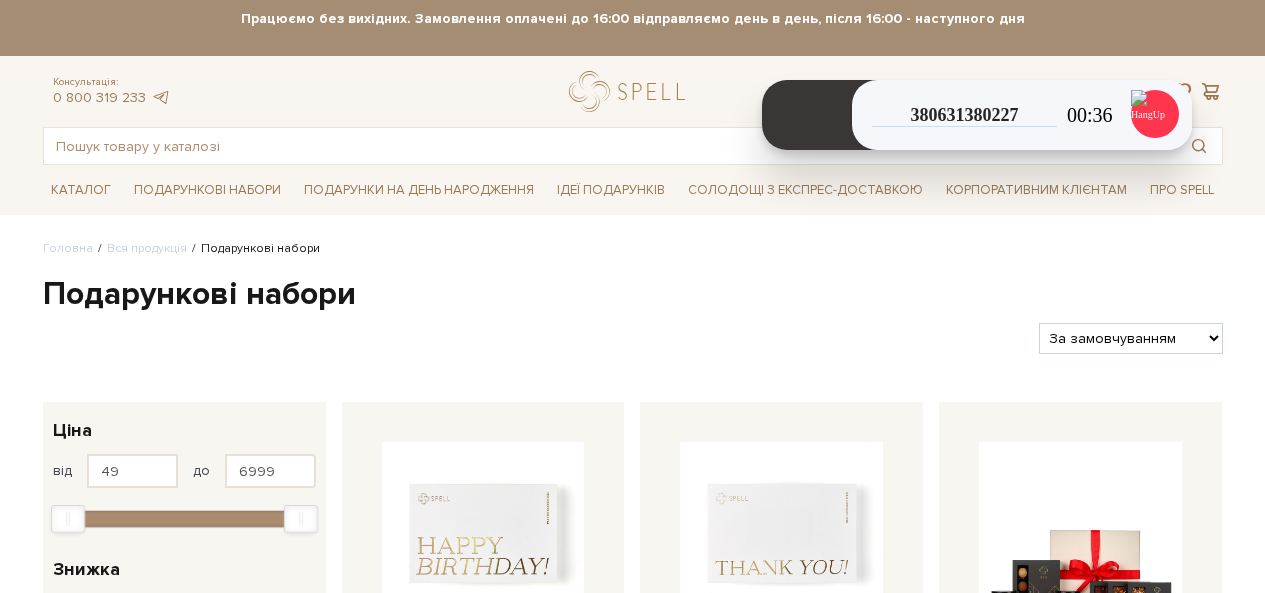 scroll, scrollTop: 0, scrollLeft: 0, axis: both 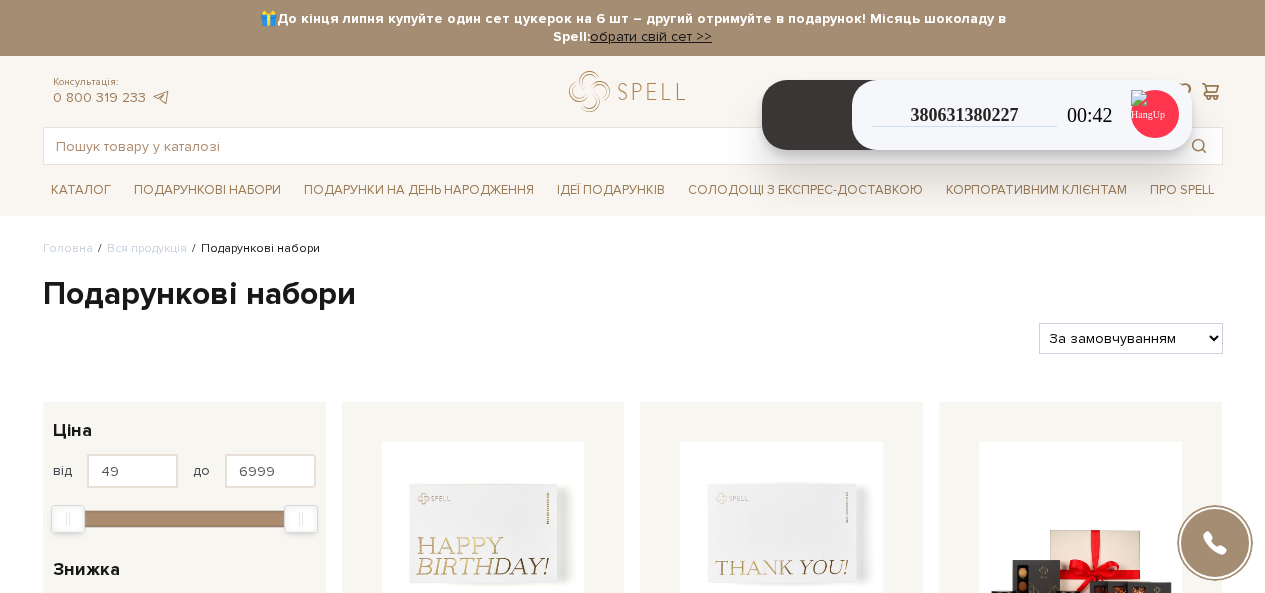 click on "За замовчуванням
За Ціною (зростання)
За Ціною (зменшення)
Новинки
За популярністю" at bounding box center (1130, 338) 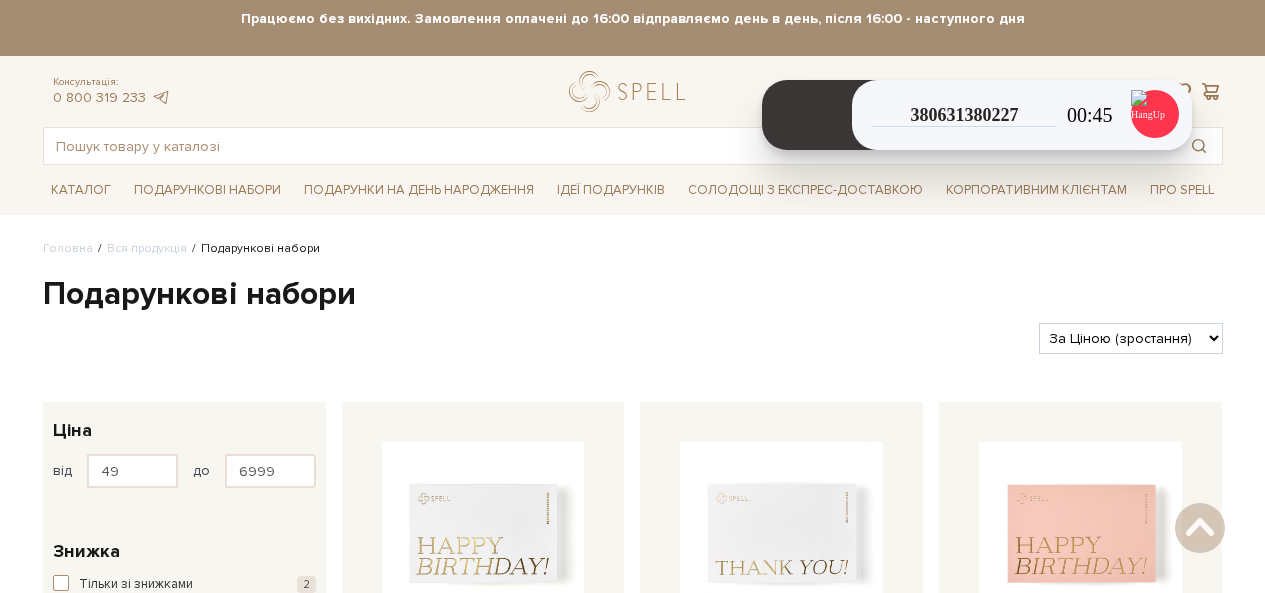 scroll, scrollTop: 694, scrollLeft: 0, axis: vertical 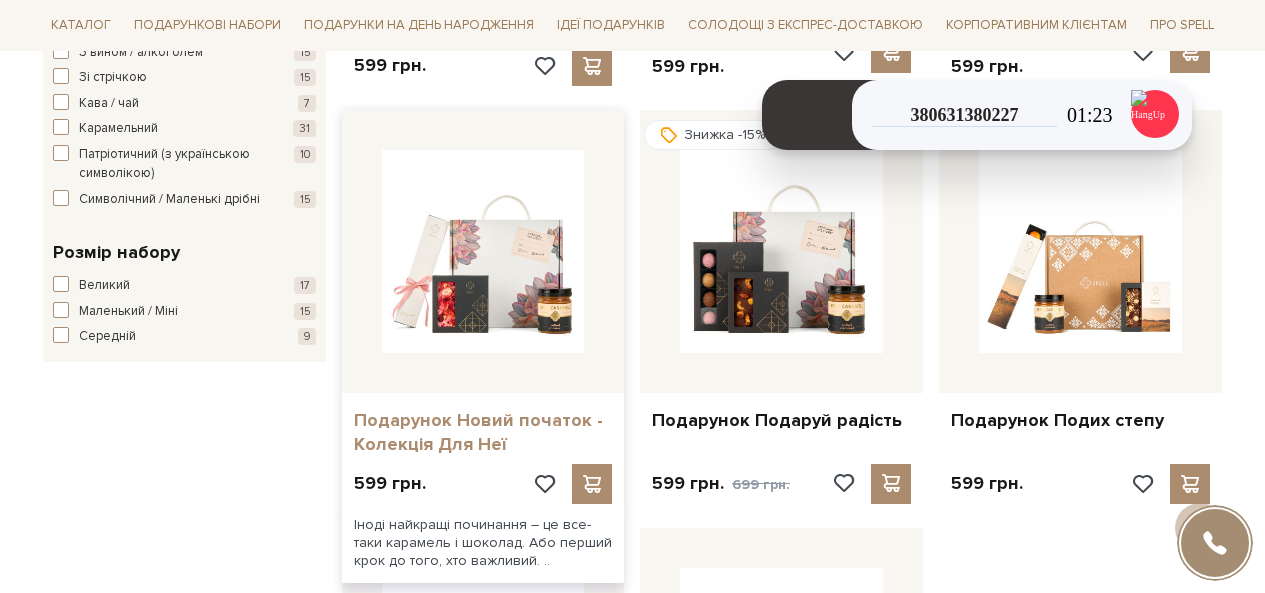 click on "Подарунок Новий початок - Колекція Для Неї" at bounding box center [483, 432] 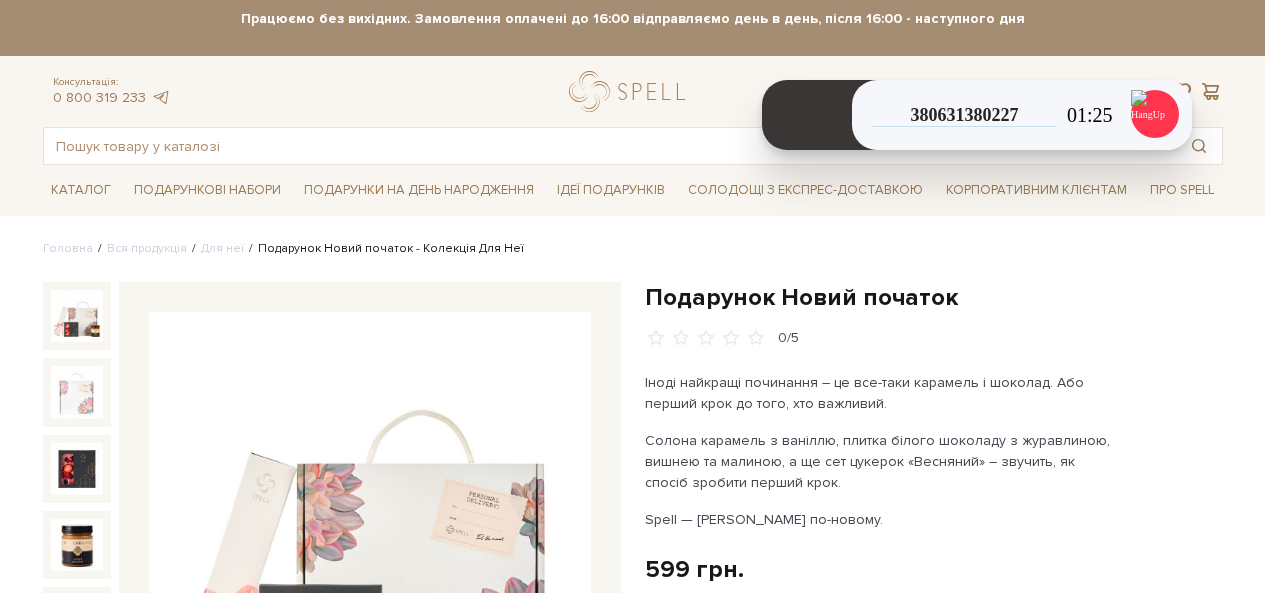scroll, scrollTop: 58, scrollLeft: 0, axis: vertical 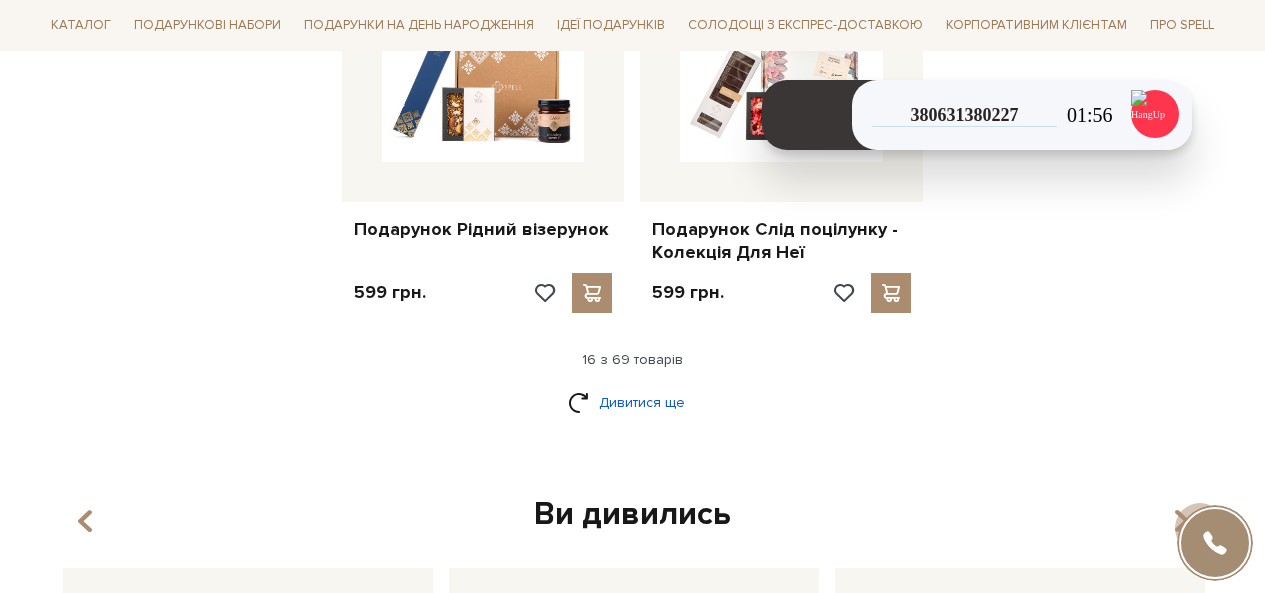 click on "Дивитися ще" at bounding box center [633, 402] 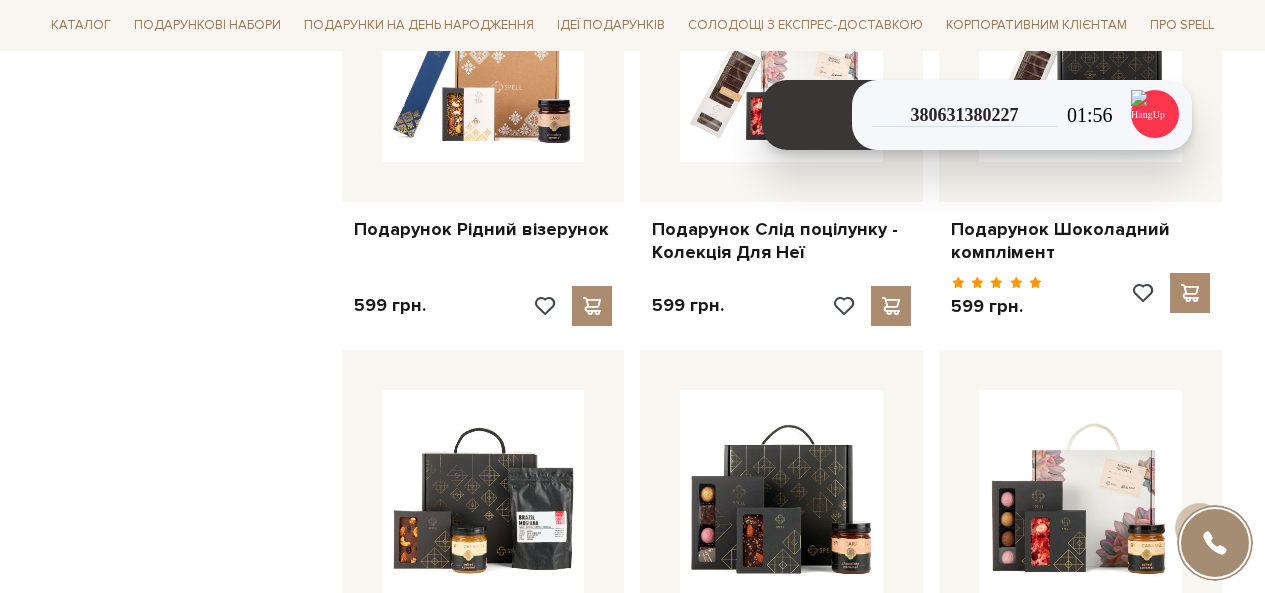 scroll, scrollTop: 3104, scrollLeft: 0, axis: vertical 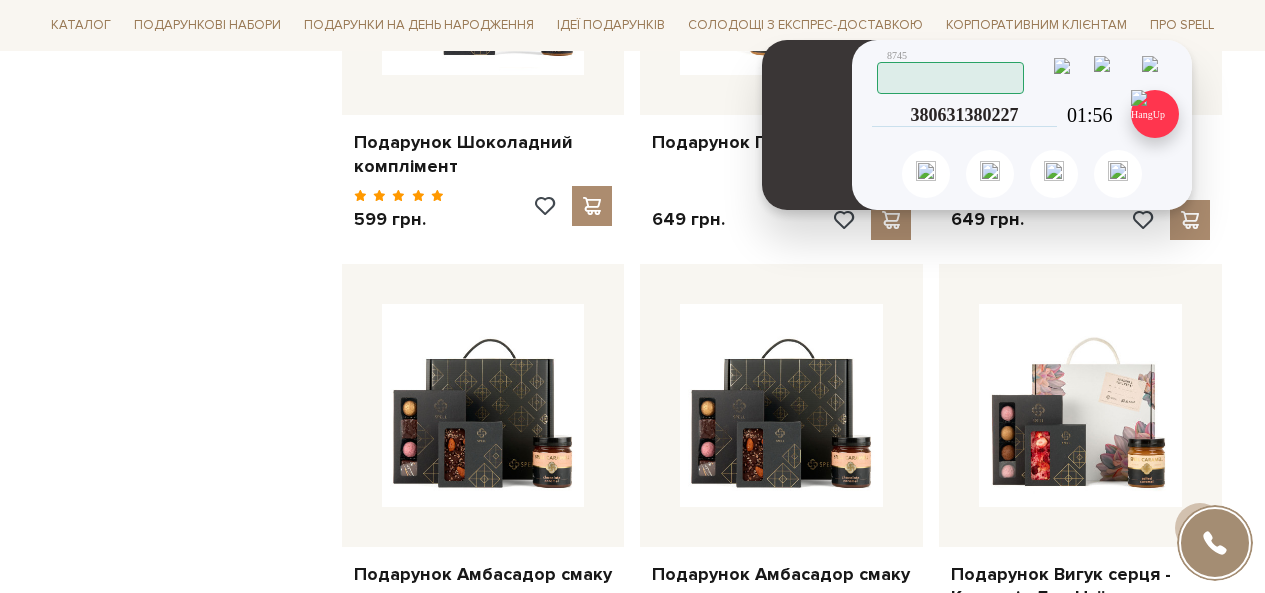 click at bounding box center [1155, 114] 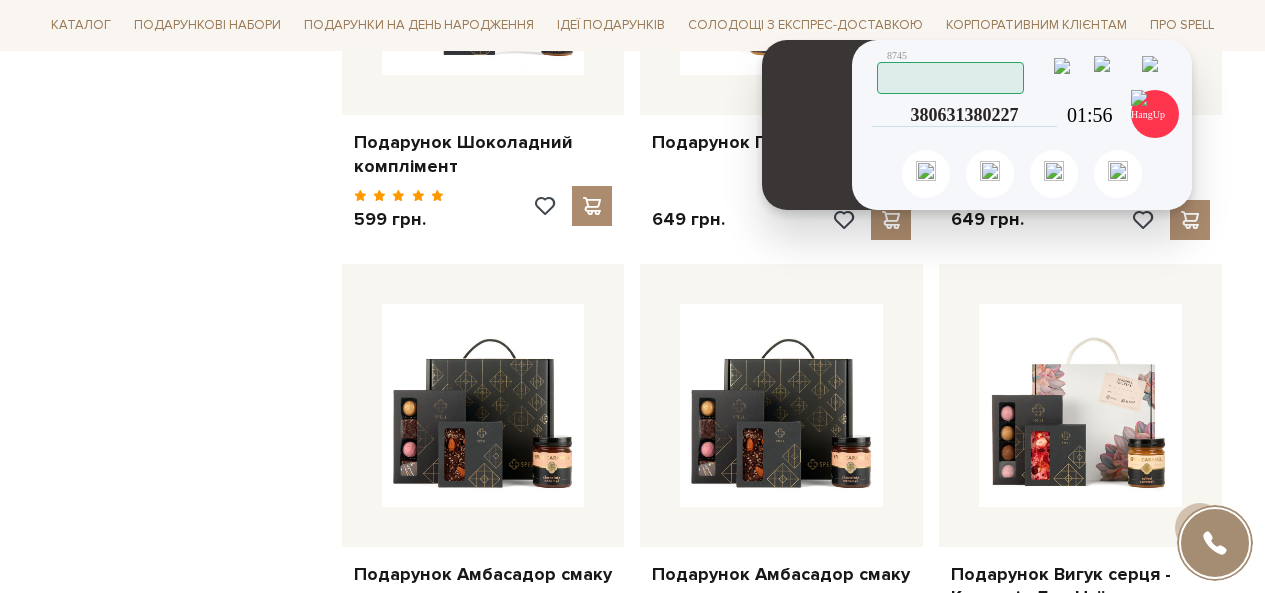 click at bounding box center (1156, 73) 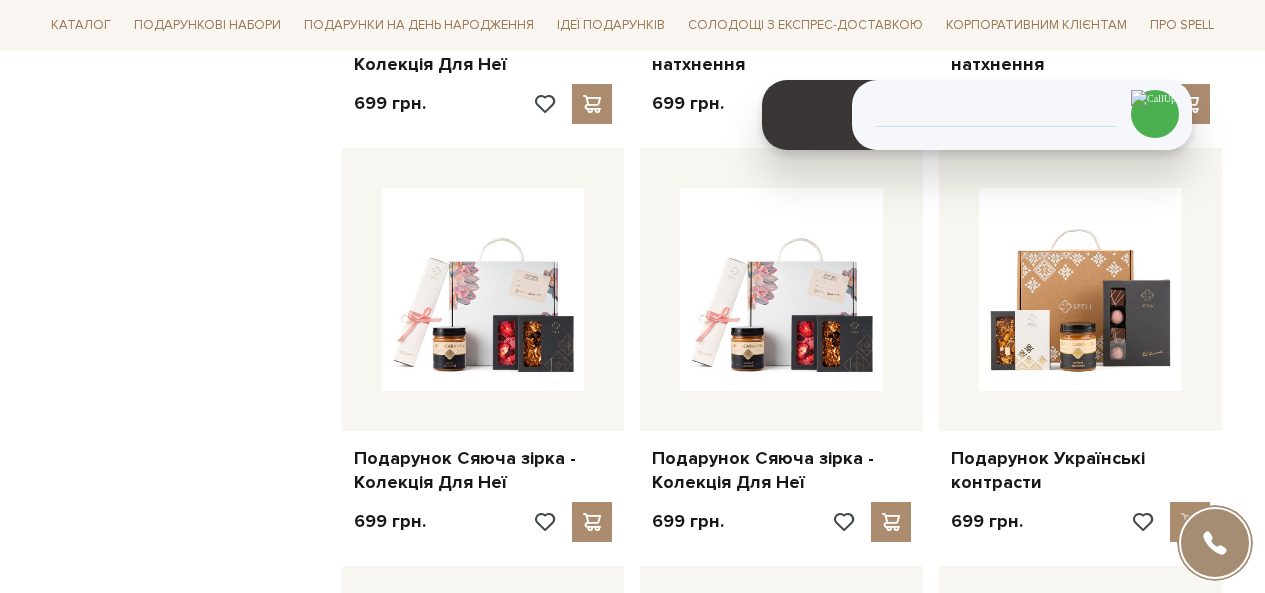 scroll, scrollTop: 4024, scrollLeft: 0, axis: vertical 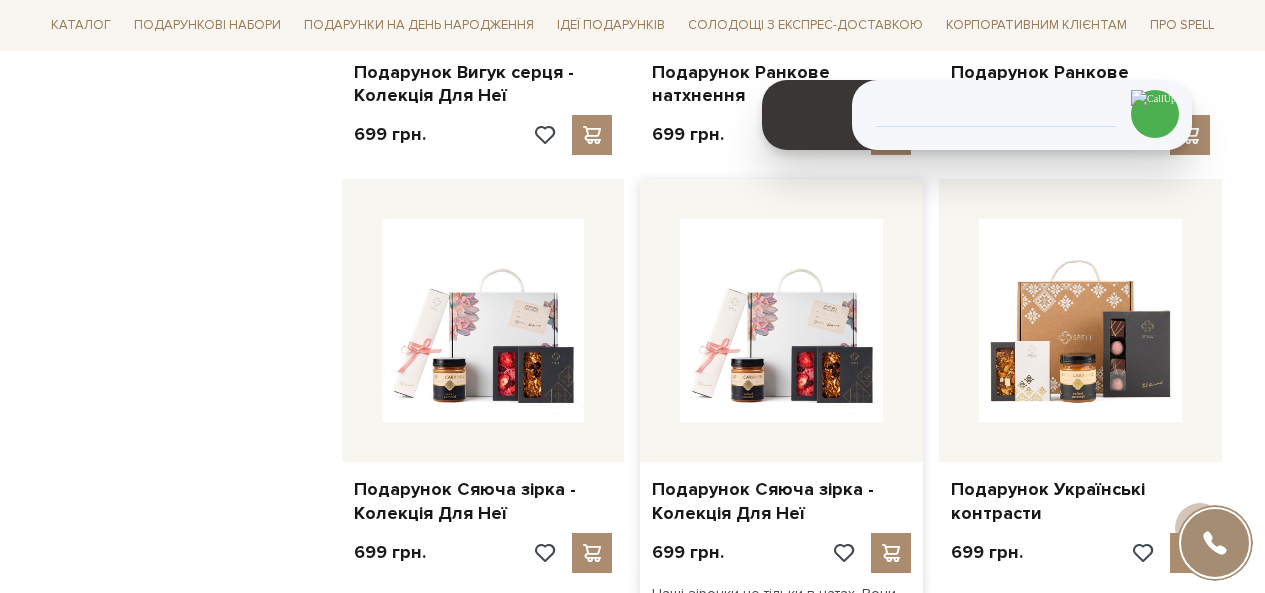 click on "699 грн." at bounding box center [688, 553] 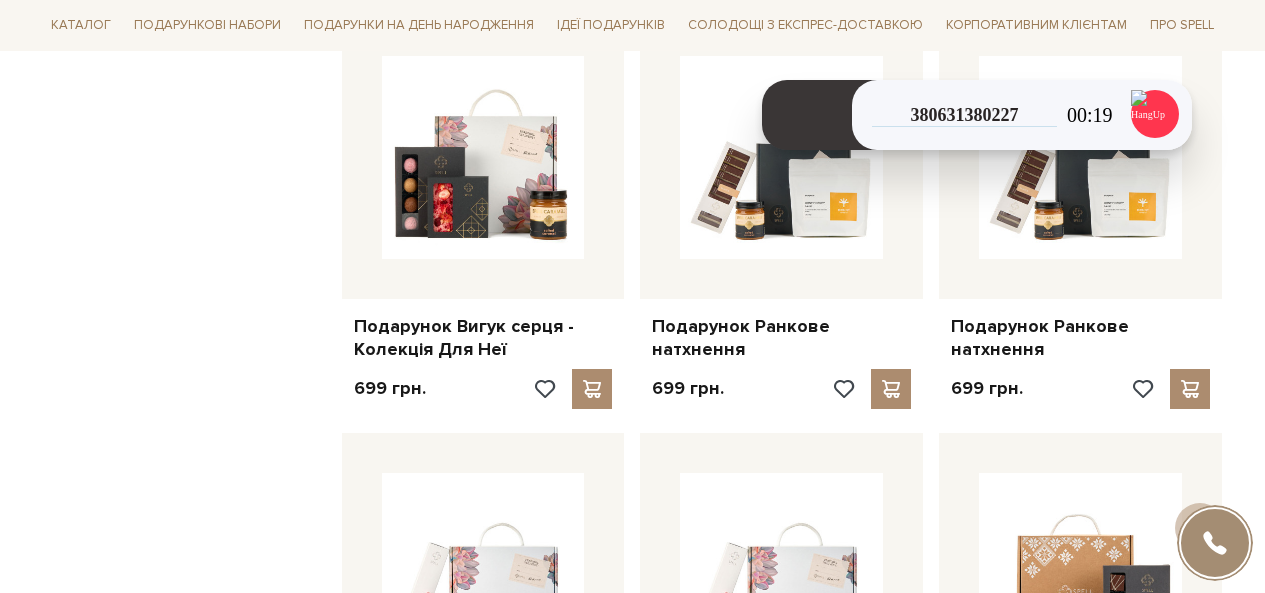 scroll, scrollTop: 3944, scrollLeft: 0, axis: vertical 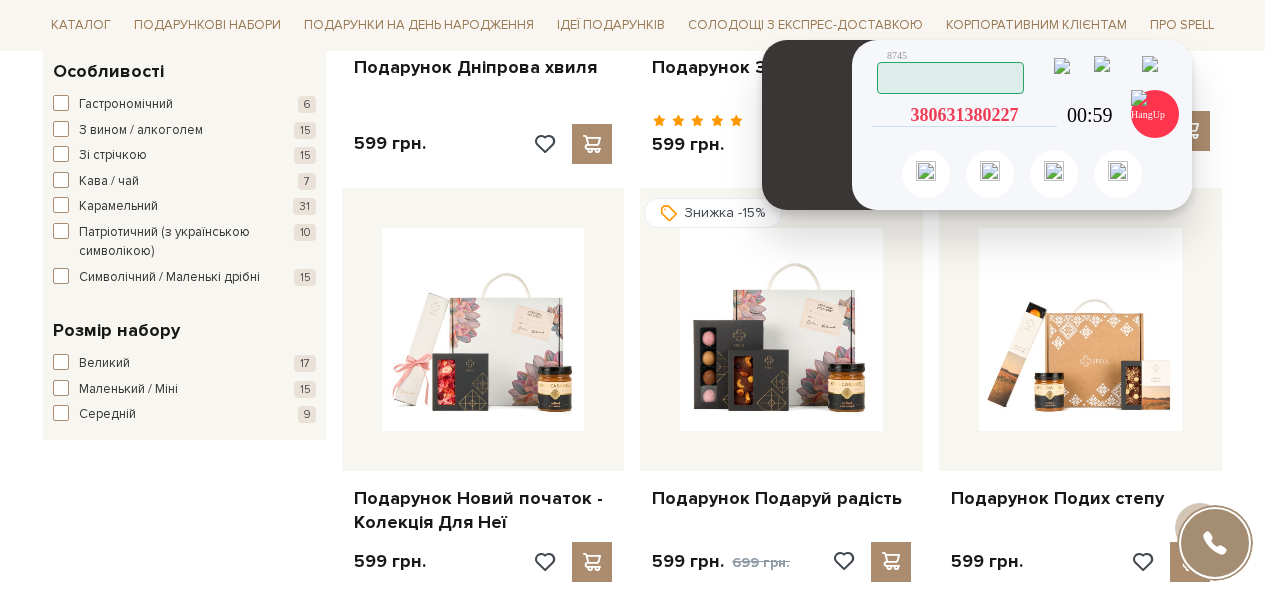 click 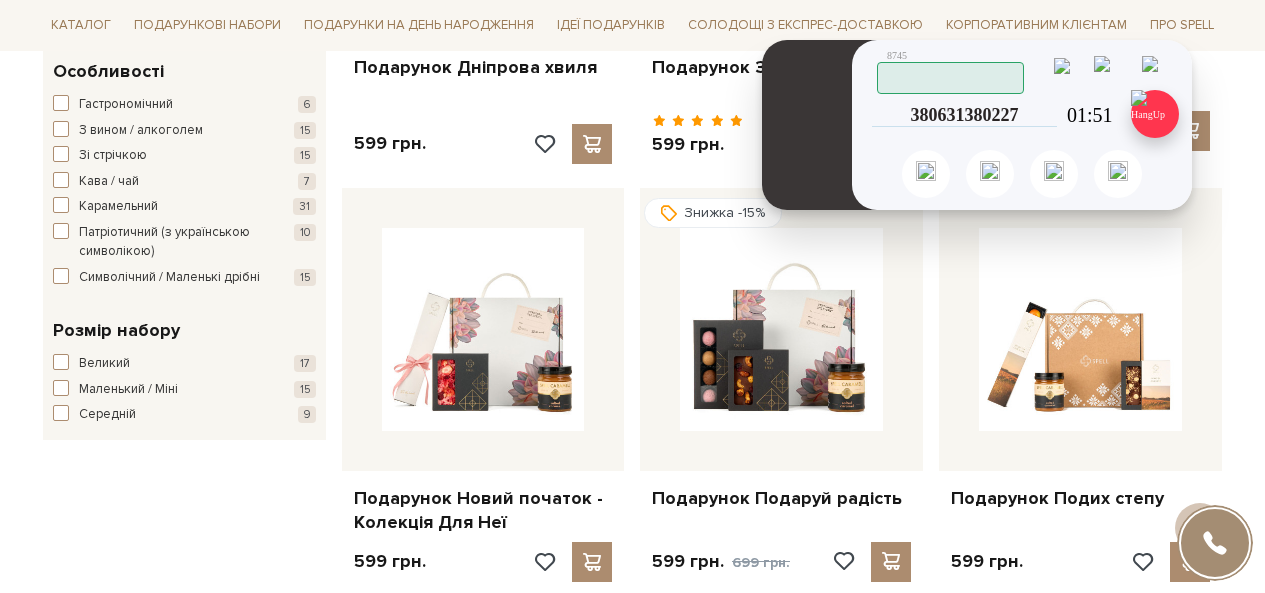 click at bounding box center [1155, 114] 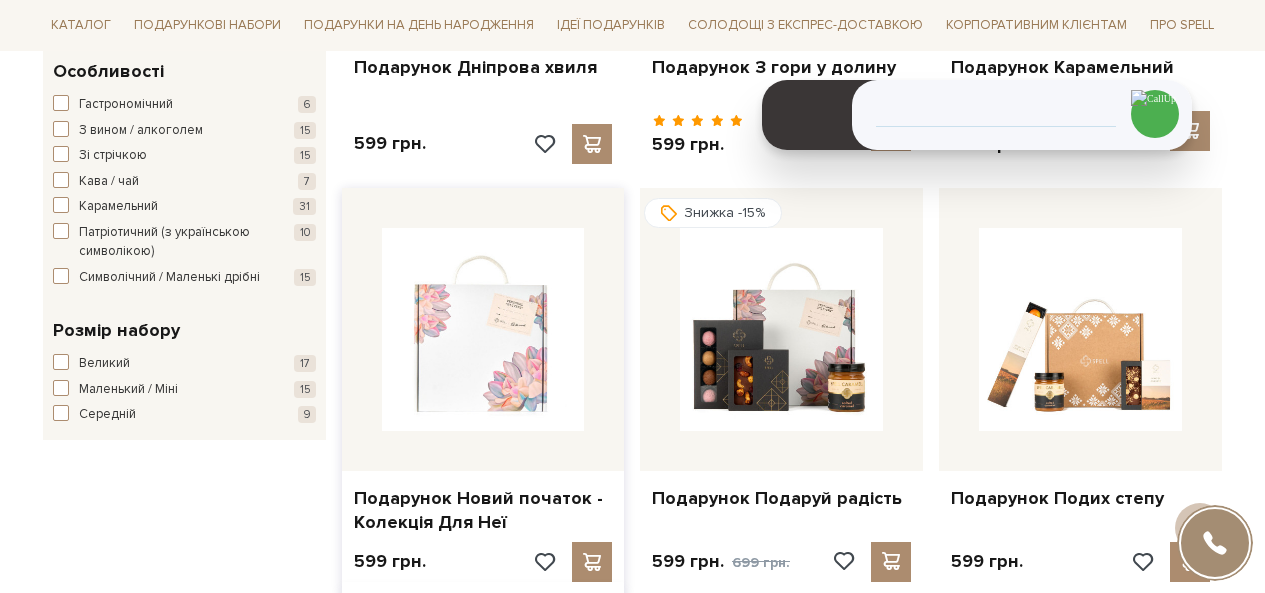 click at bounding box center [483, 329] 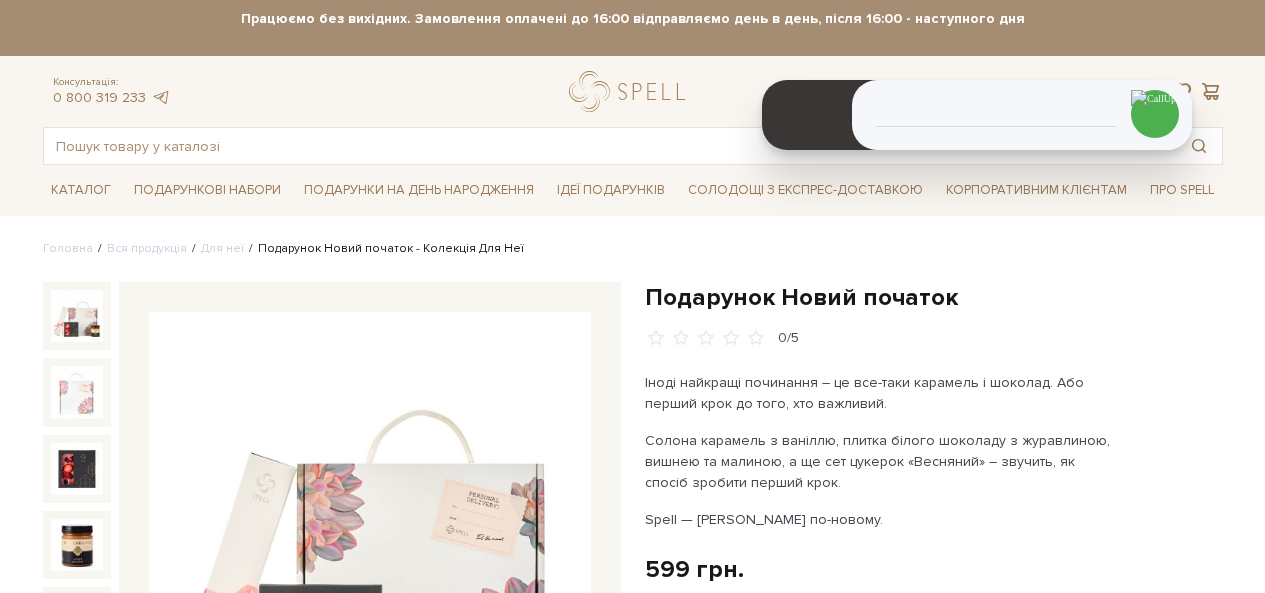 scroll, scrollTop: 0, scrollLeft: 0, axis: both 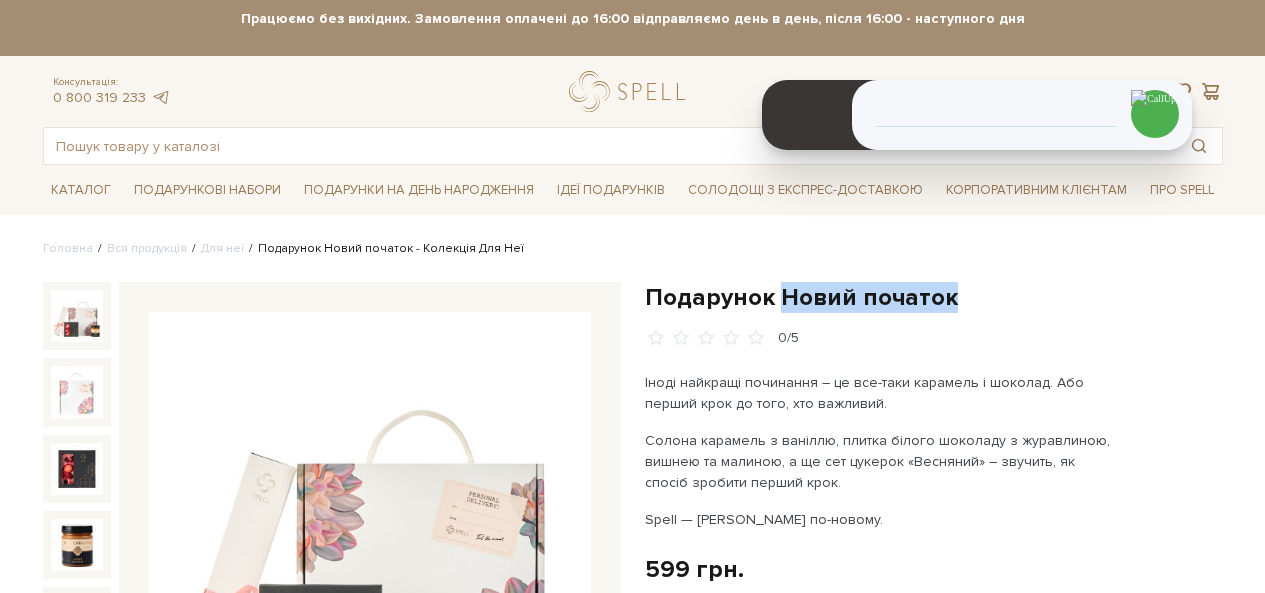 click on "Подарунок Новий початок" at bounding box center [934, 297] 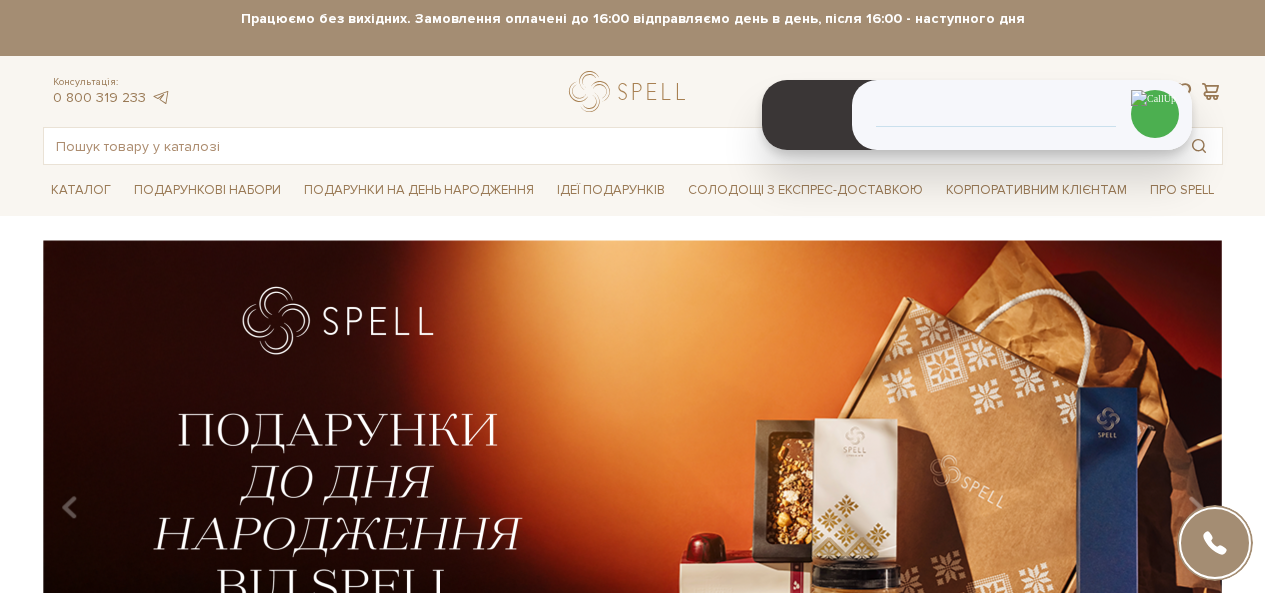 scroll, scrollTop: 0, scrollLeft: 0, axis: both 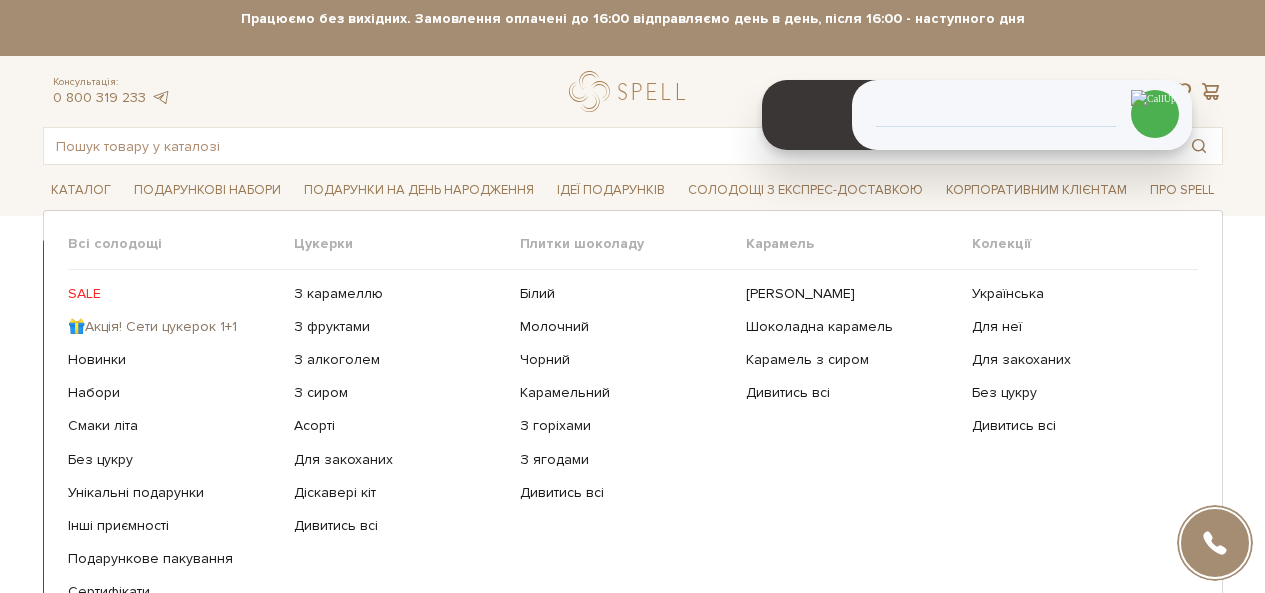 click on "🎁Акція! Сети цукерок 1+1" at bounding box center (173, 327) 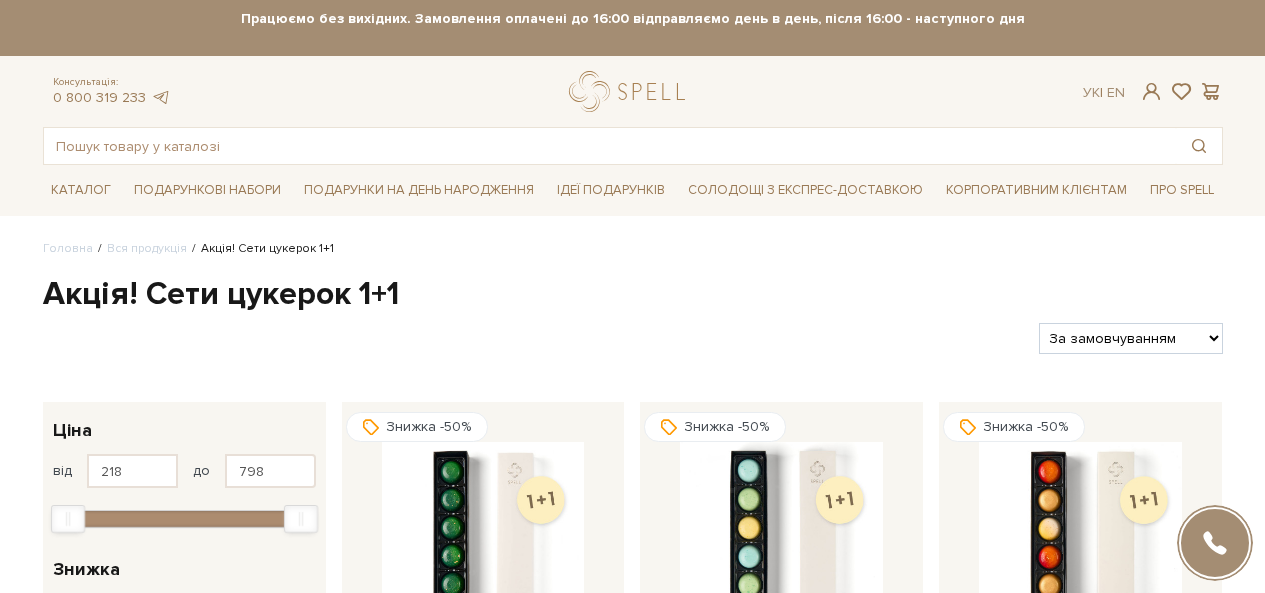 scroll, scrollTop: 0, scrollLeft: 0, axis: both 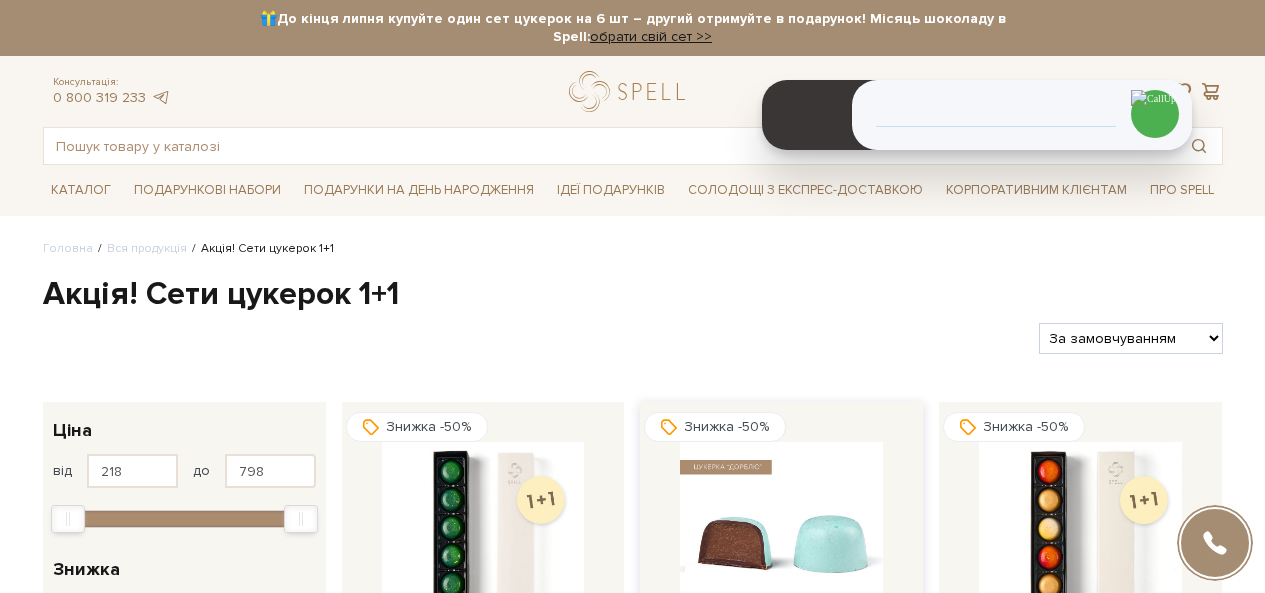 click at bounding box center [781, 543] 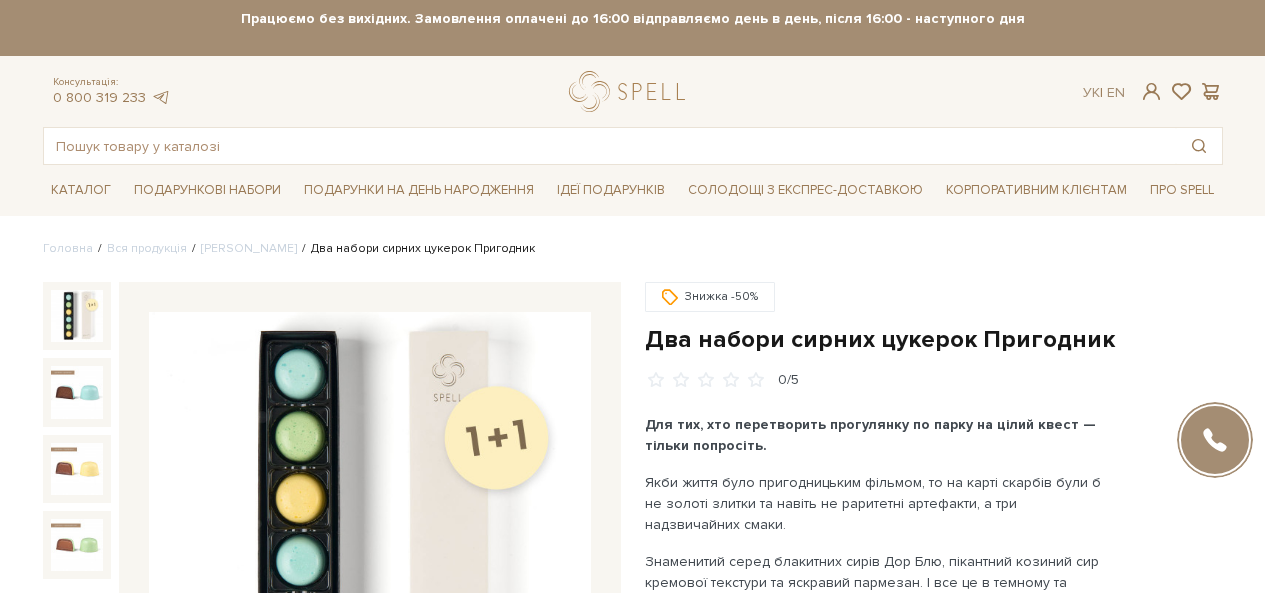 scroll, scrollTop: 0, scrollLeft: 0, axis: both 